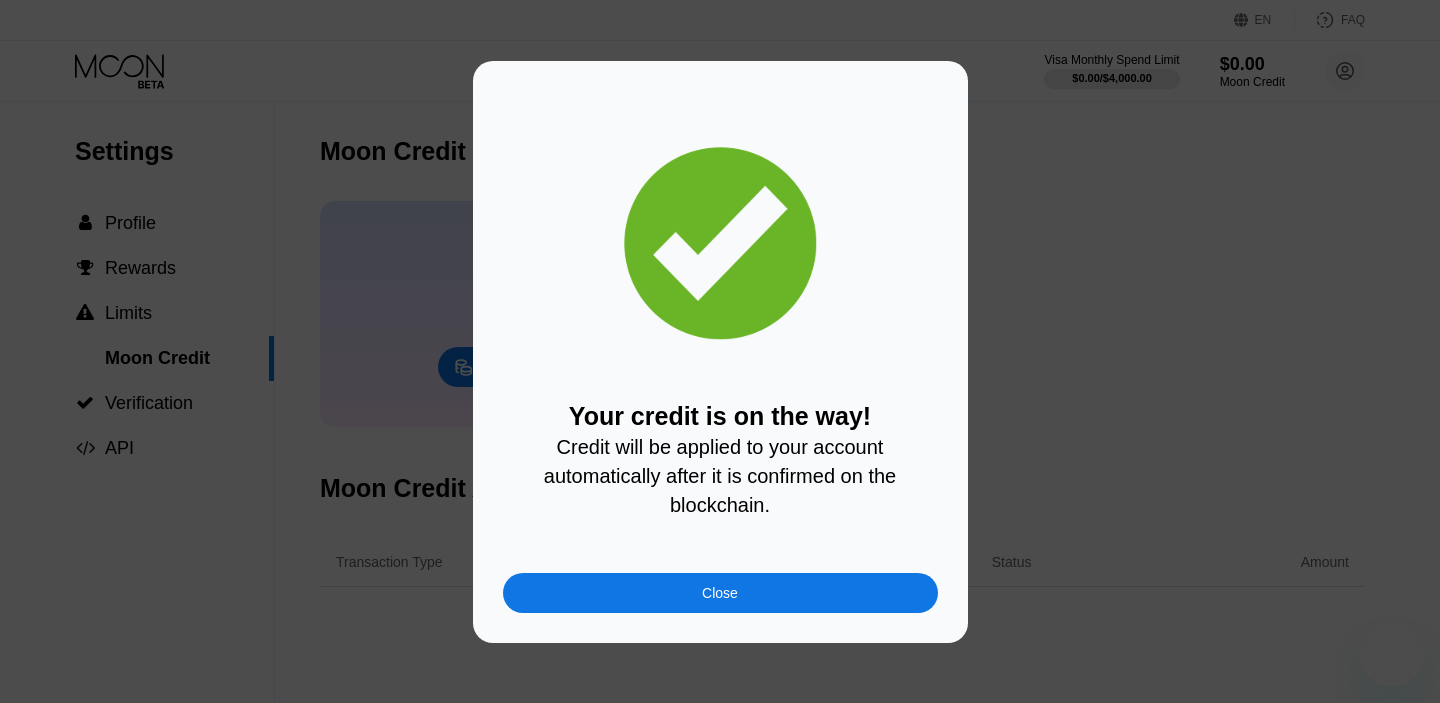 scroll, scrollTop: 0, scrollLeft: 0, axis: both 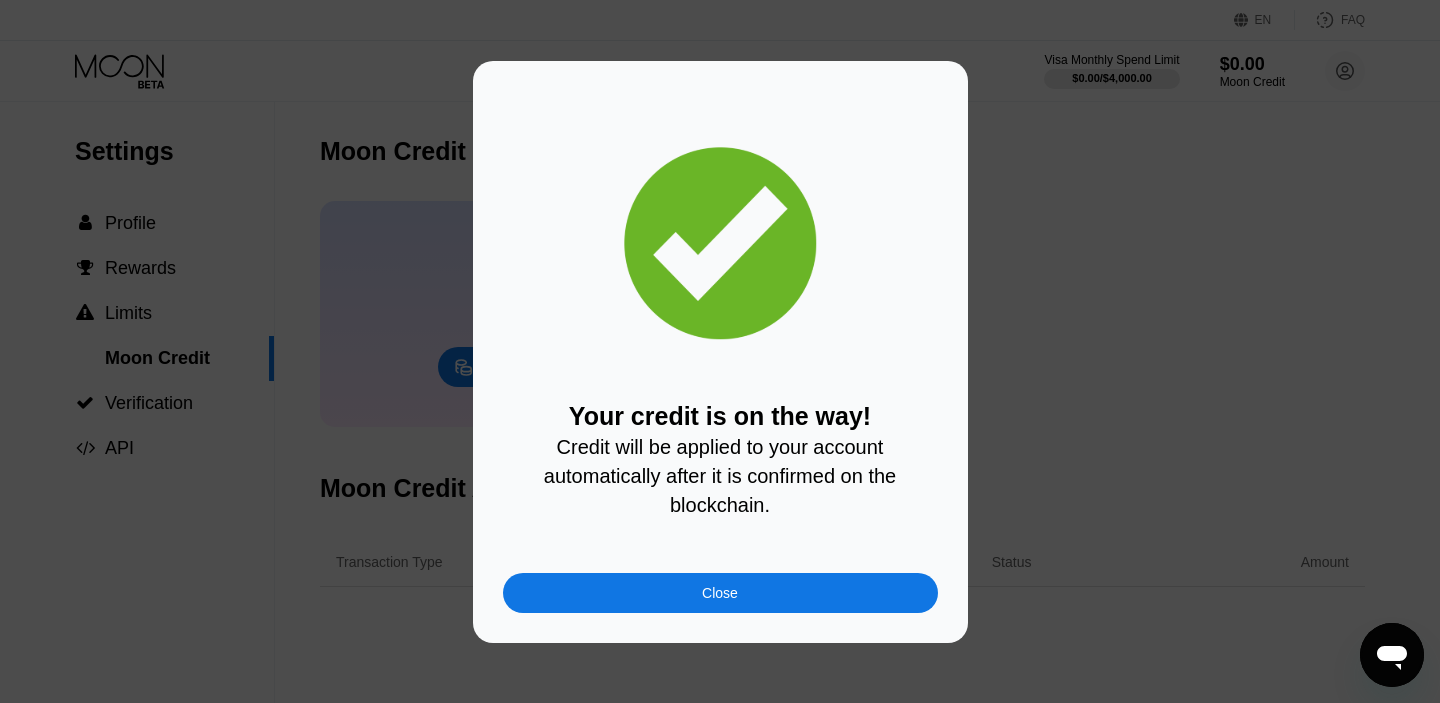 click at bounding box center (720, 351) 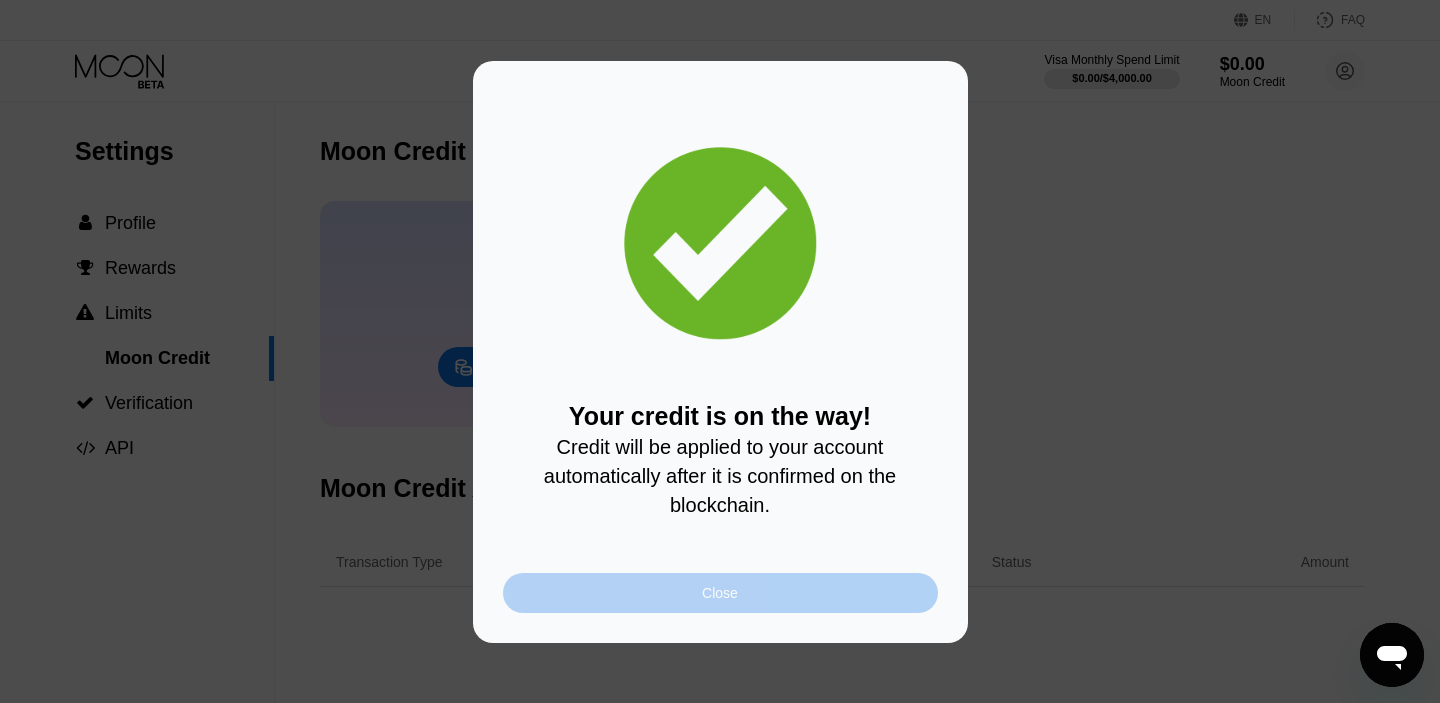 click on "Close" at bounding box center (720, 593) 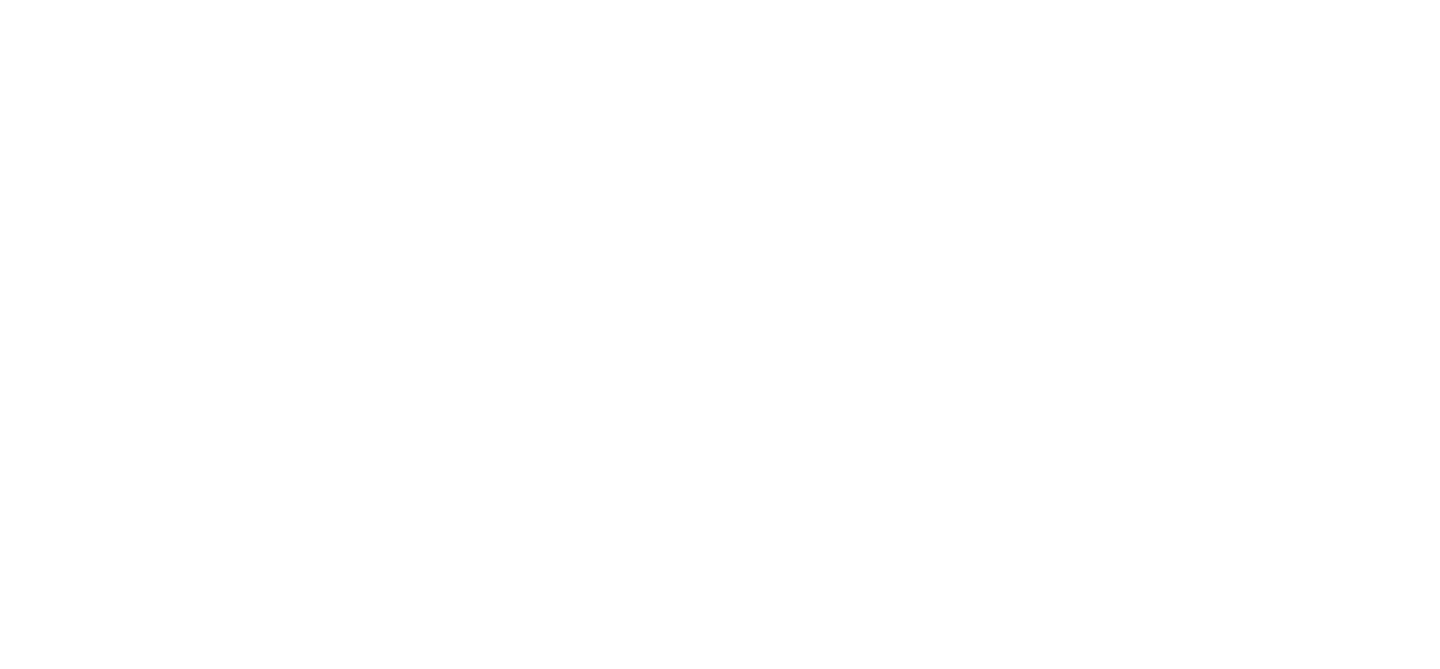 scroll, scrollTop: 0, scrollLeft: 0, axis: both 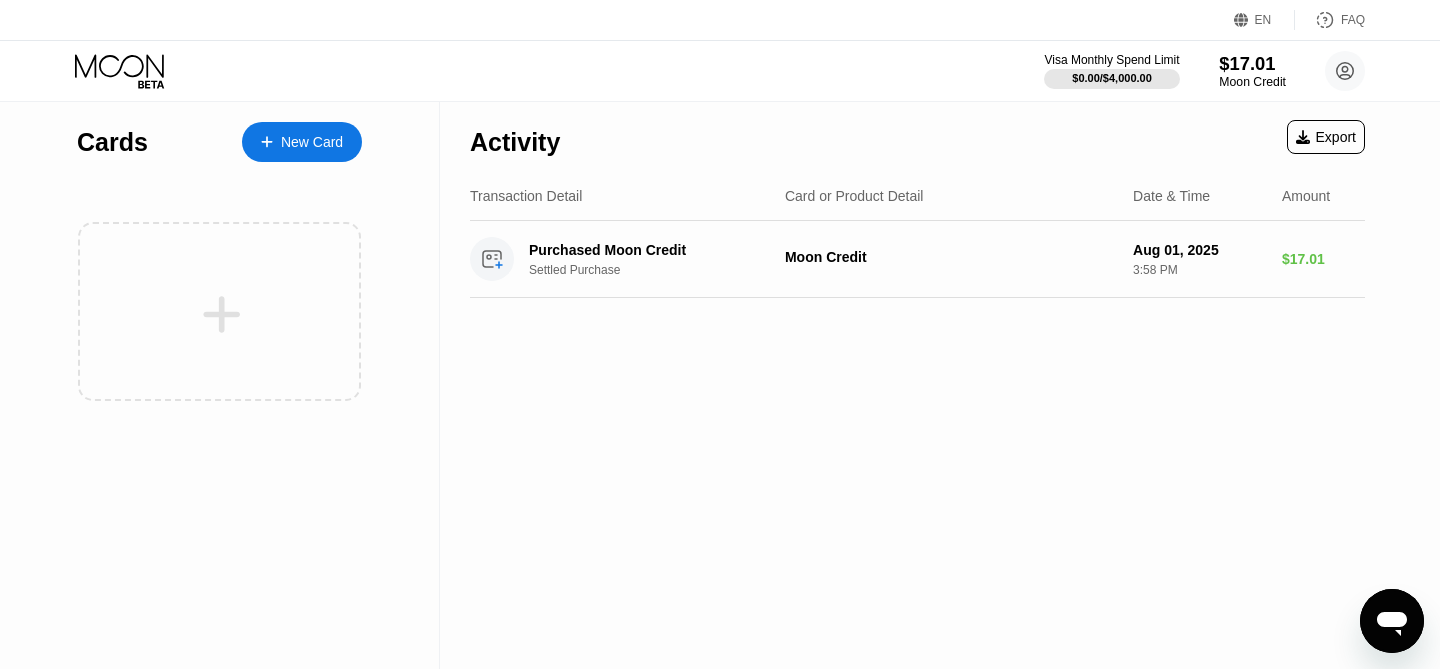 click on "Moon Credit" at bounding box center [1252, 82] 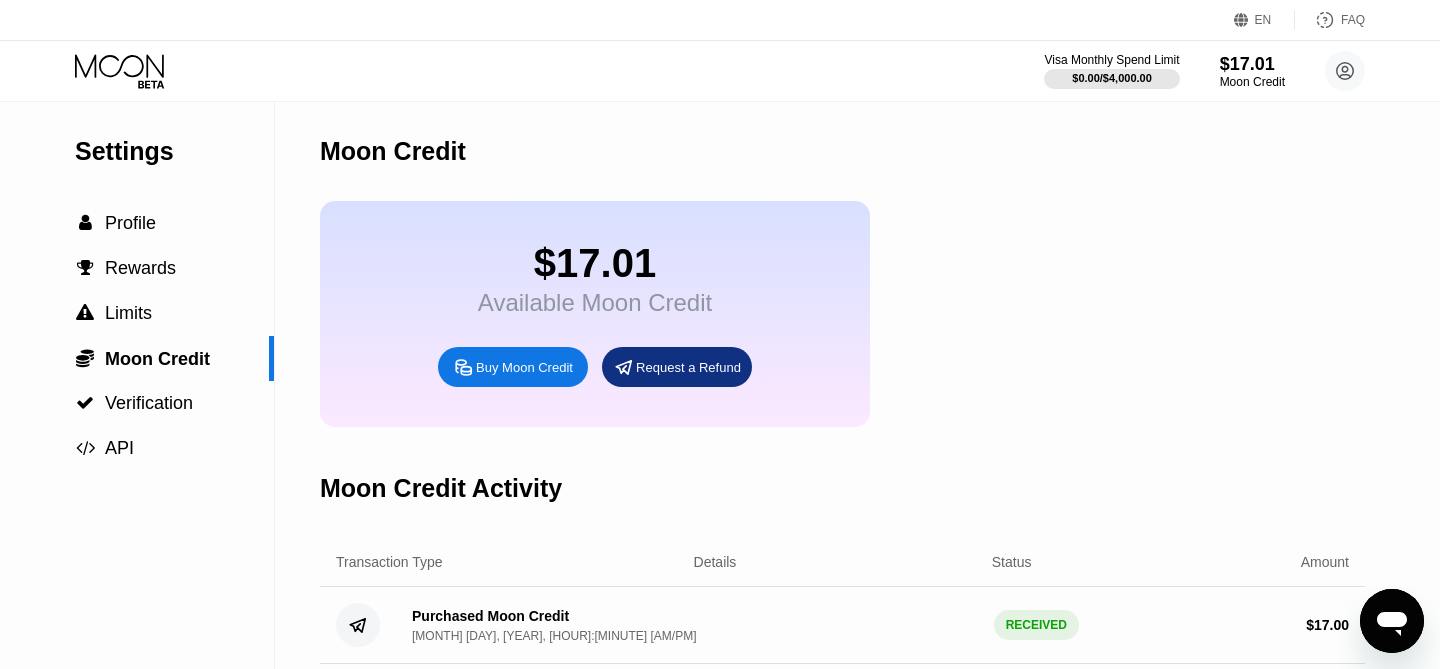 click on "Buy Moon Credit" at bounding box center (524, 367) 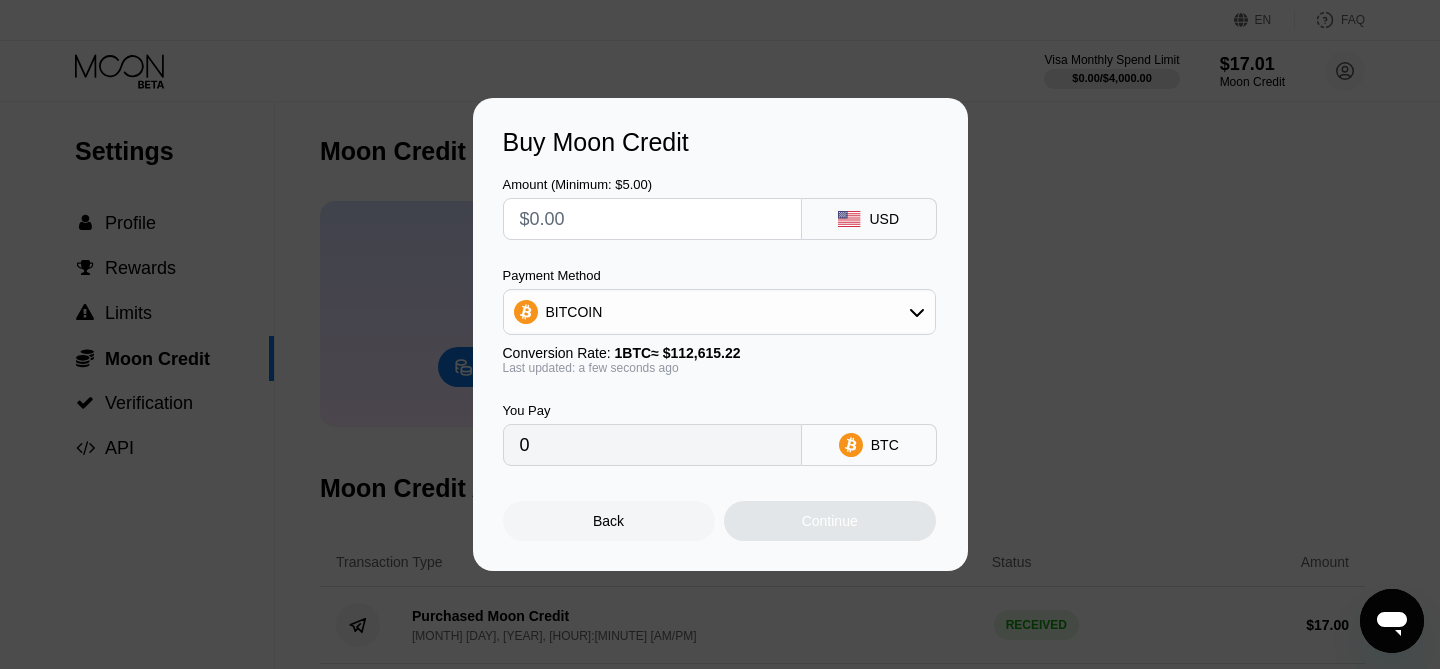 click on "BITCOIN" at bounding box center (719, 312) 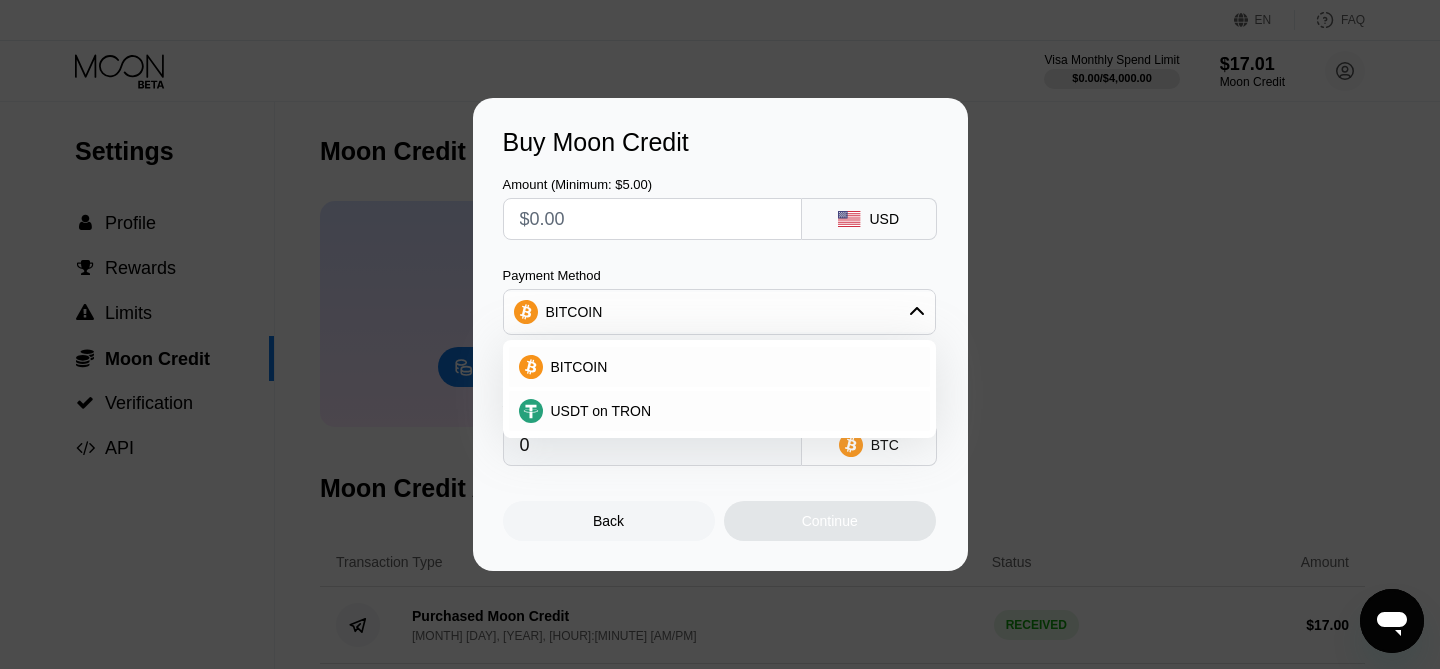 click on "Buy Moon Credit Amount (Minimum: $5.00) USD Payment Method BITCOIN BITCOIN USDT on TRON Conversion Rate:   1  BTC  ≈   $112,615.22 Last updated:   a few seconds ago You Pay 0 BTC Back Continue" at bounding box center [720, 334] 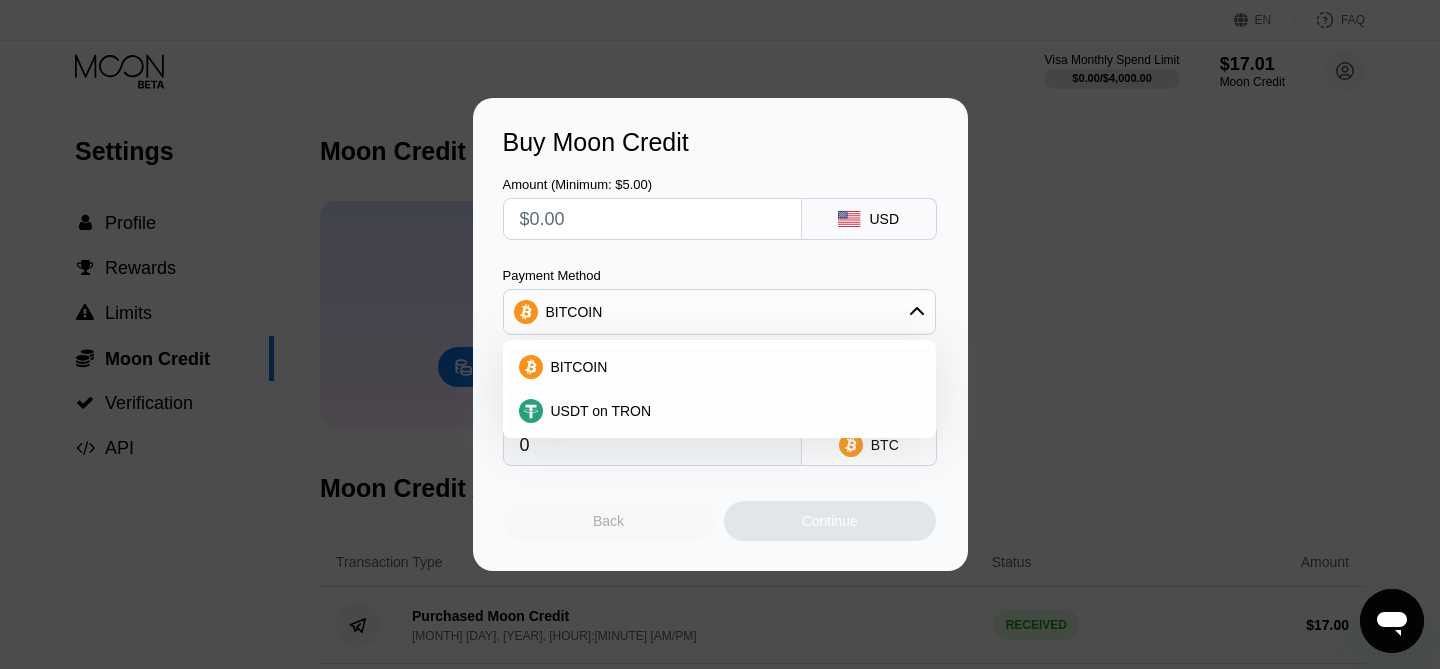 click on "Back" at bounding box center [609, 521] 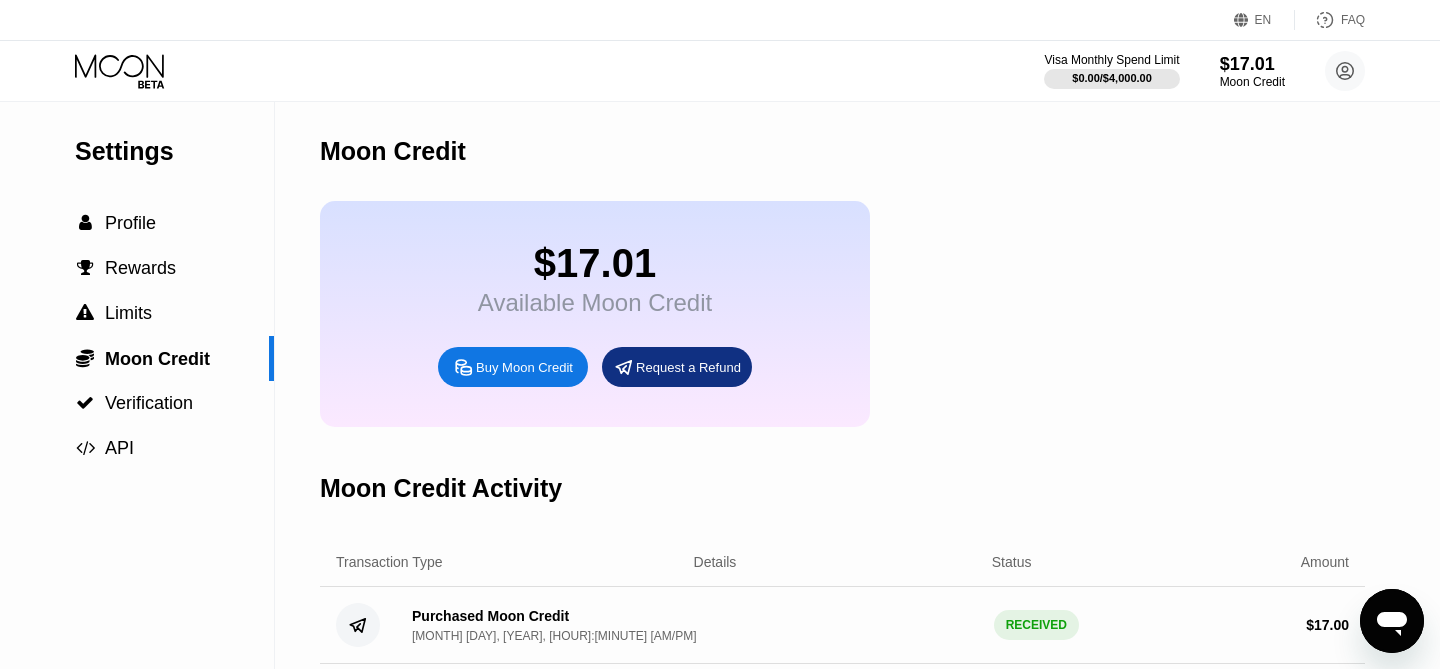 click 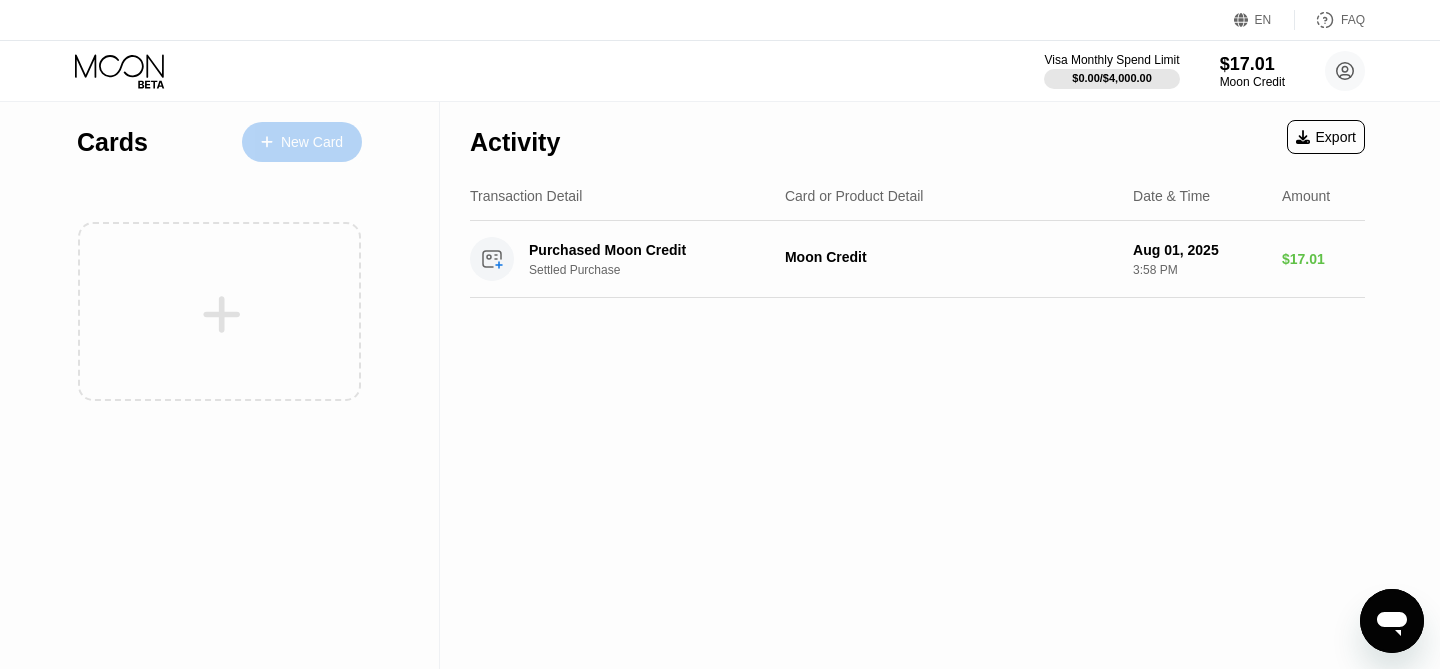click on "New Card" at bounding box center [302, 142] 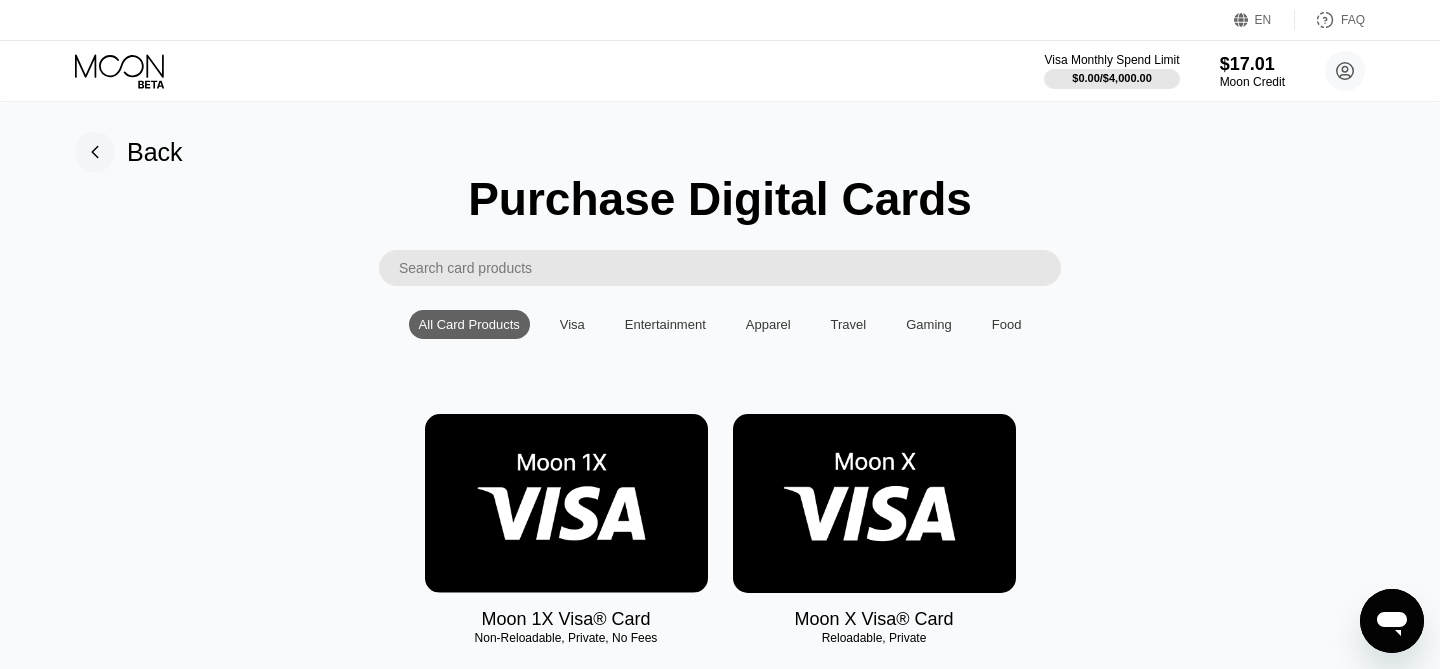 click at bounding box center (566, 503) 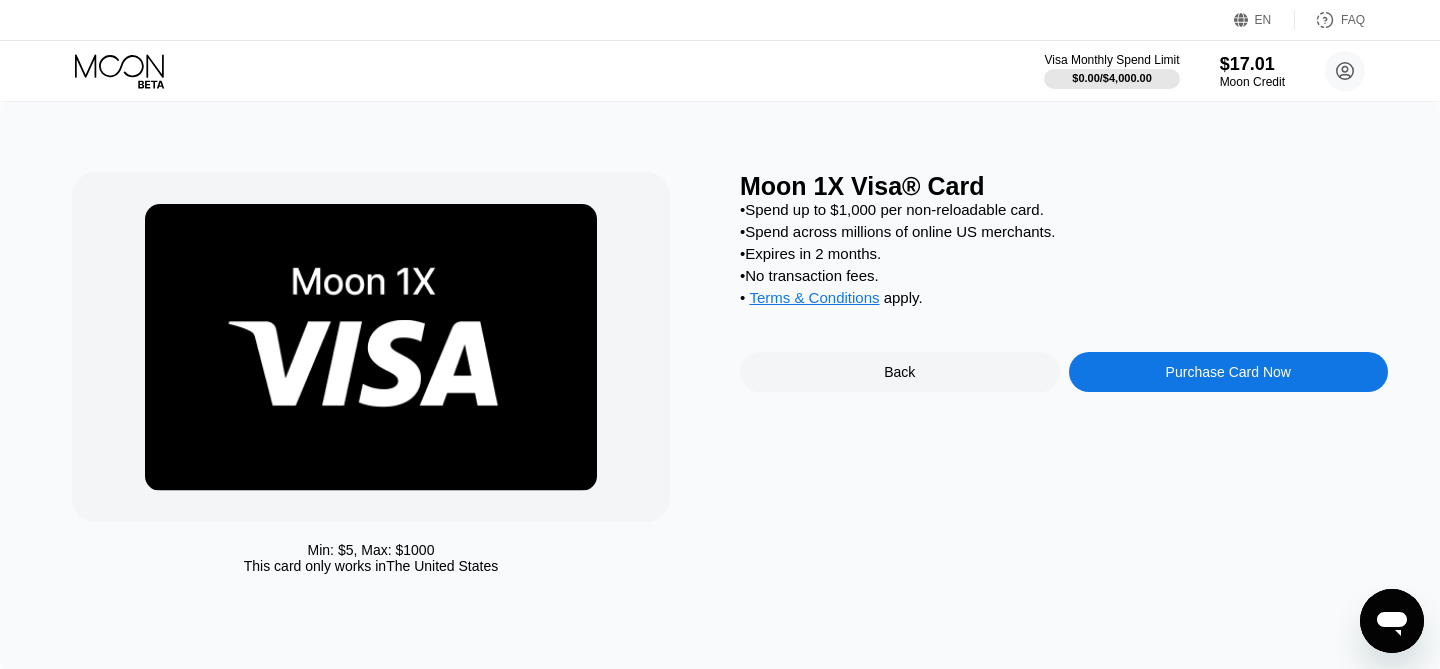 click on "Purchase Card Now" at bounding box center (1229, 372) 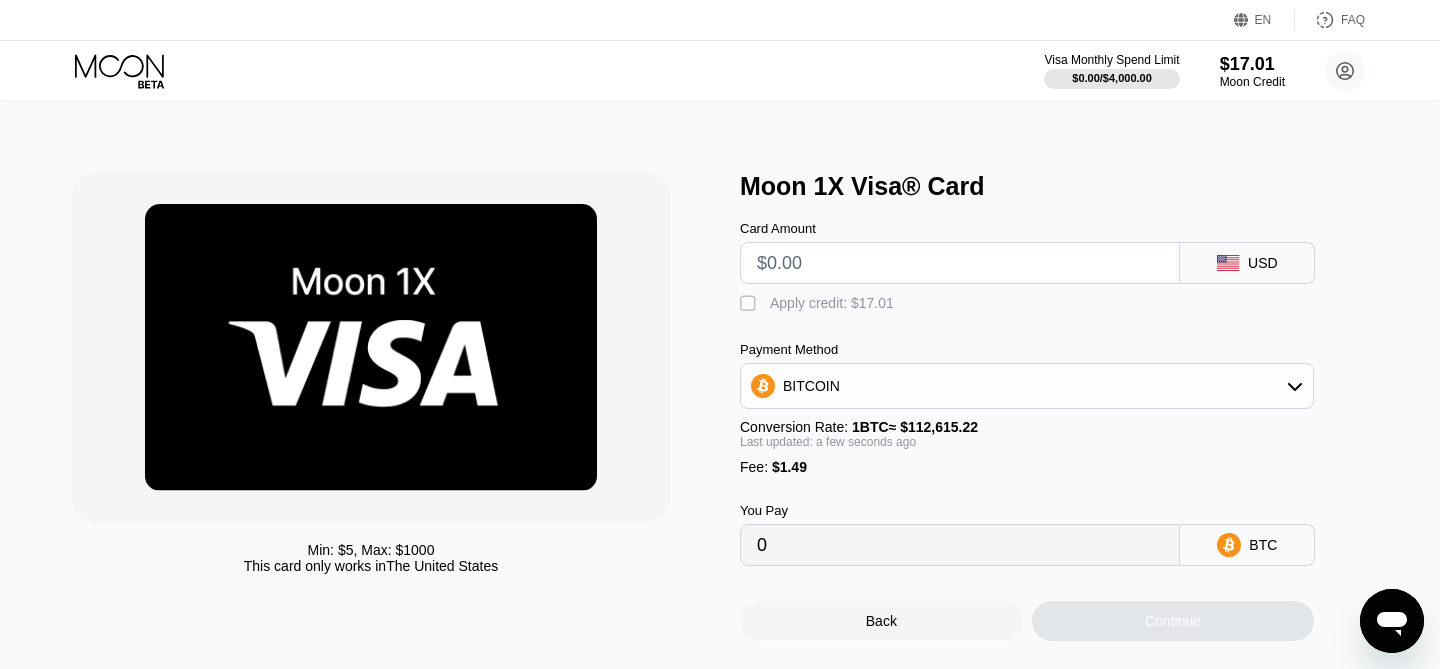 click at bounding box center (960, 263) 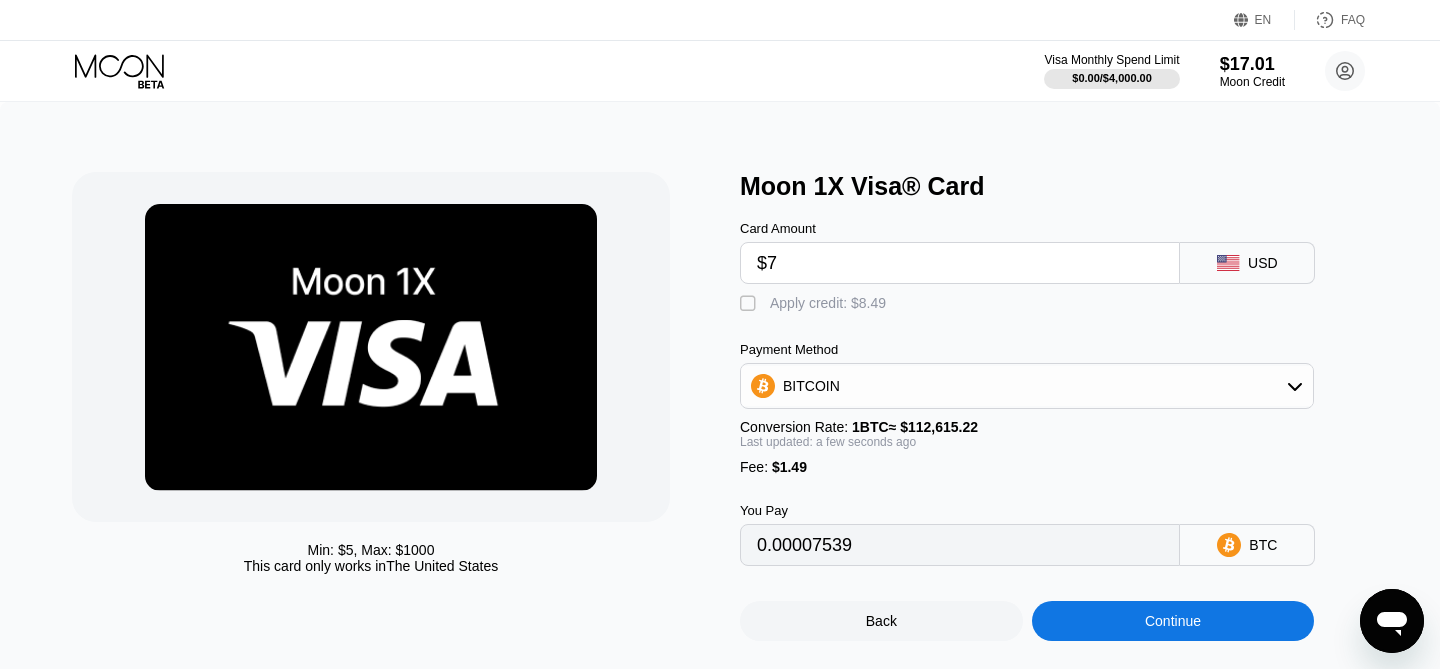 type on "0.00007539" 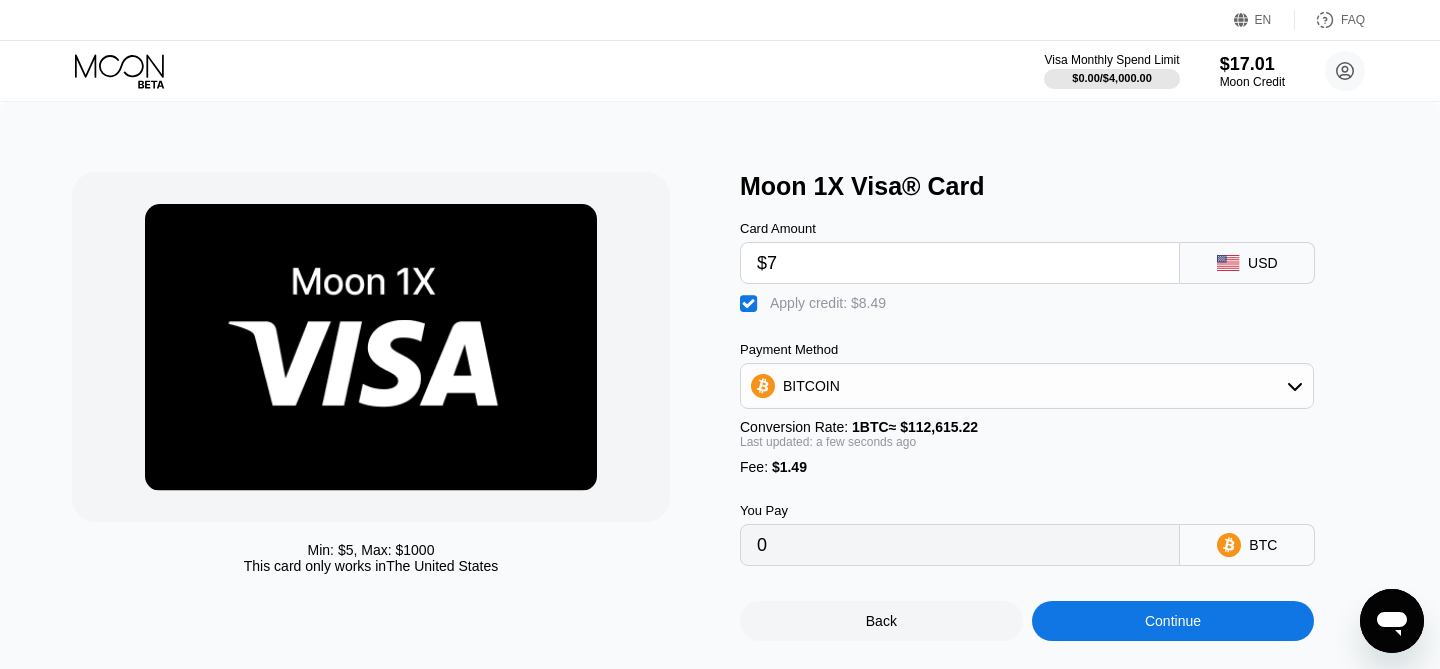 click on "Continue" at bounding box center [1173, 621] 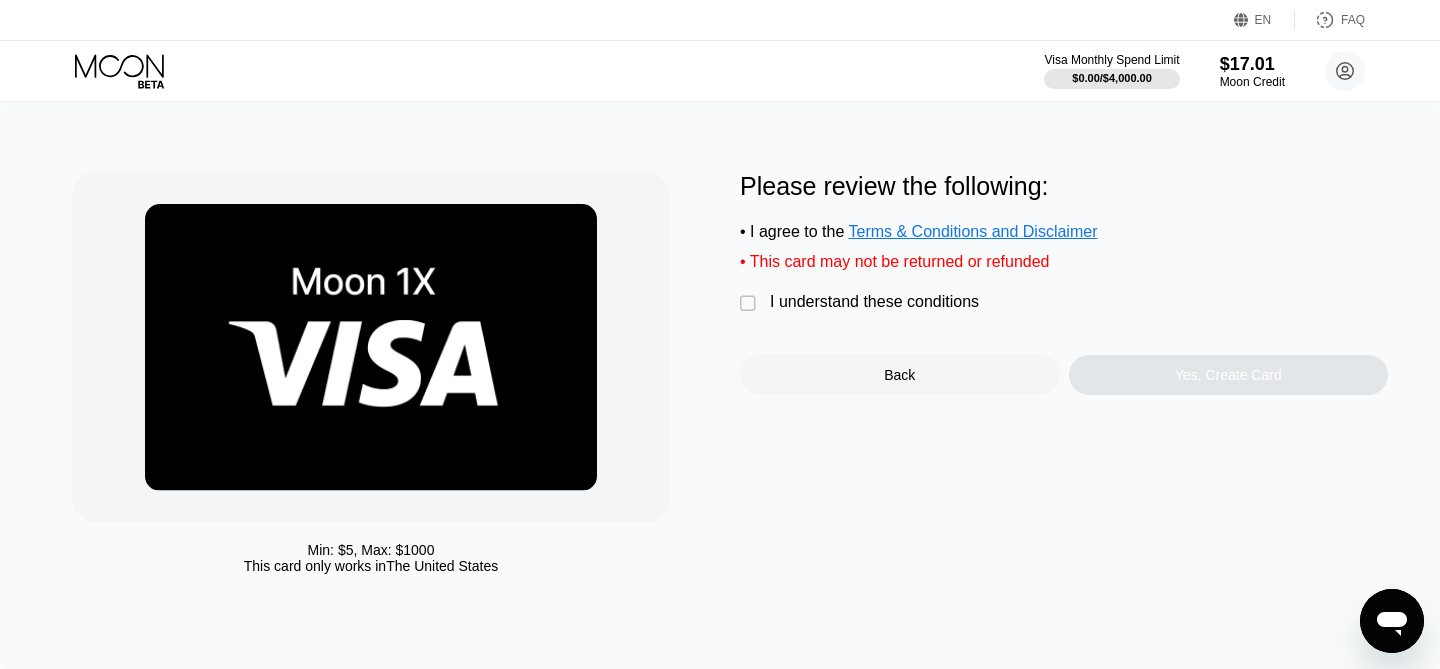 click on "I understand these conditions" at bounding box center (874, 302) 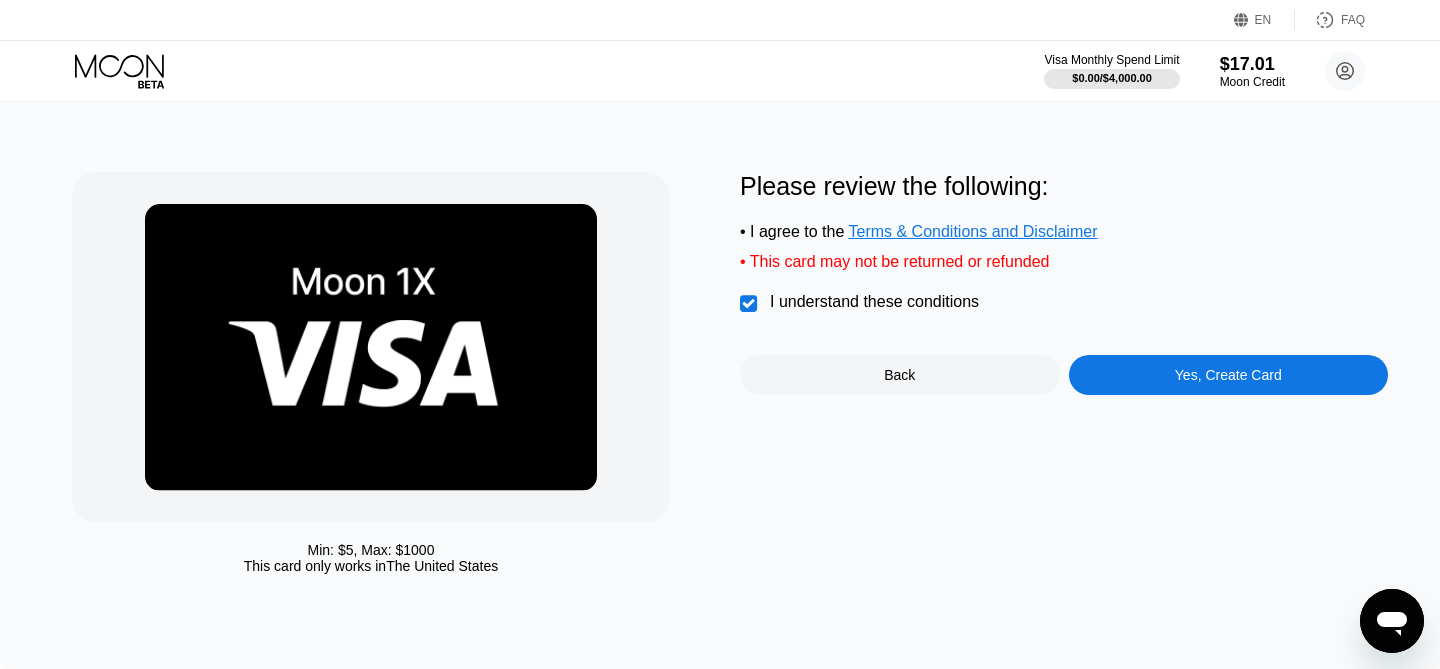 click on "Yes, Create Card" at bounding box center [1229, 375] 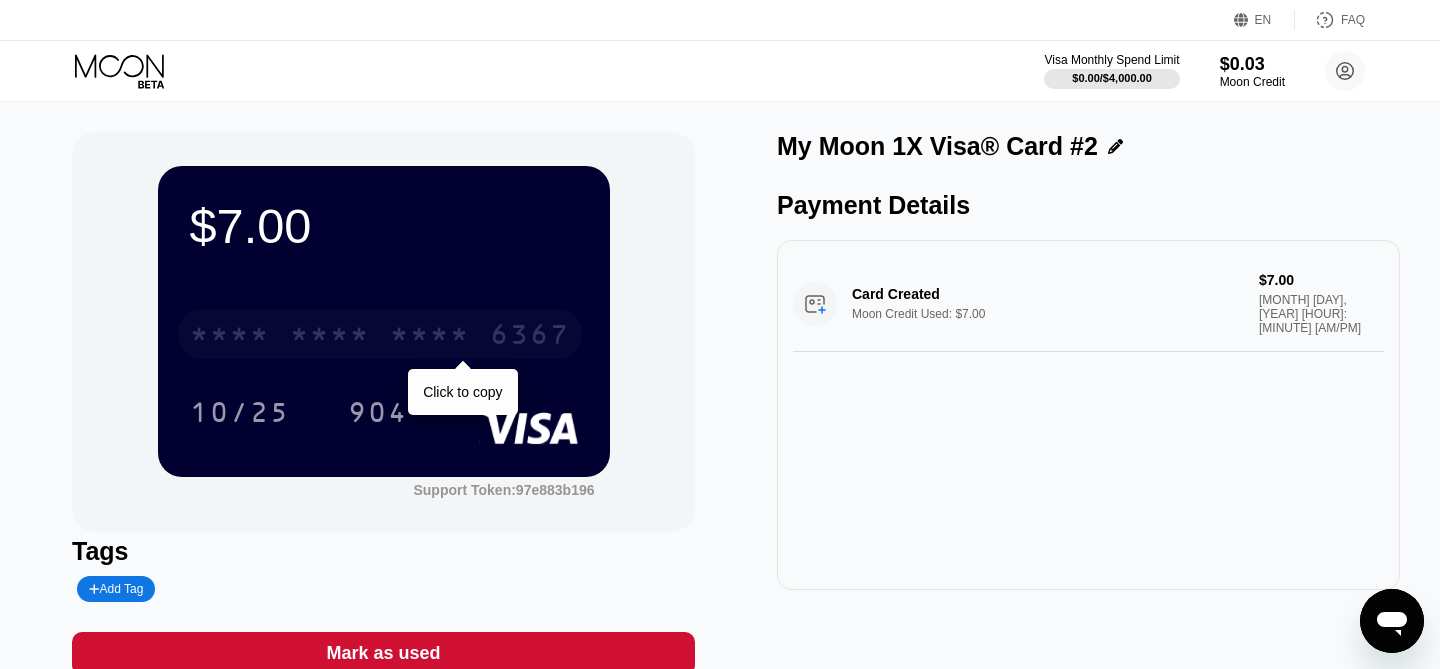 click on "* * * *" at bounding box center [430, 337] 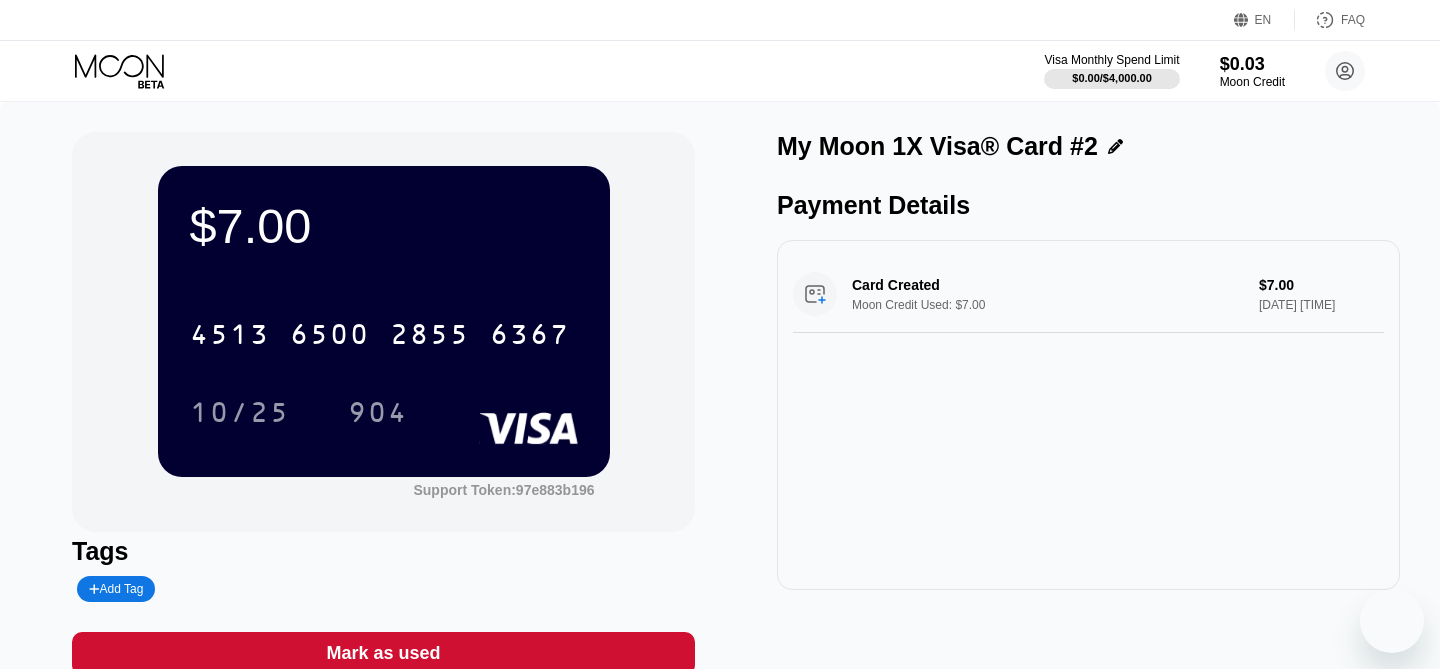 scroll, scrollTop: 0, scrollLeft: 0, axis: both 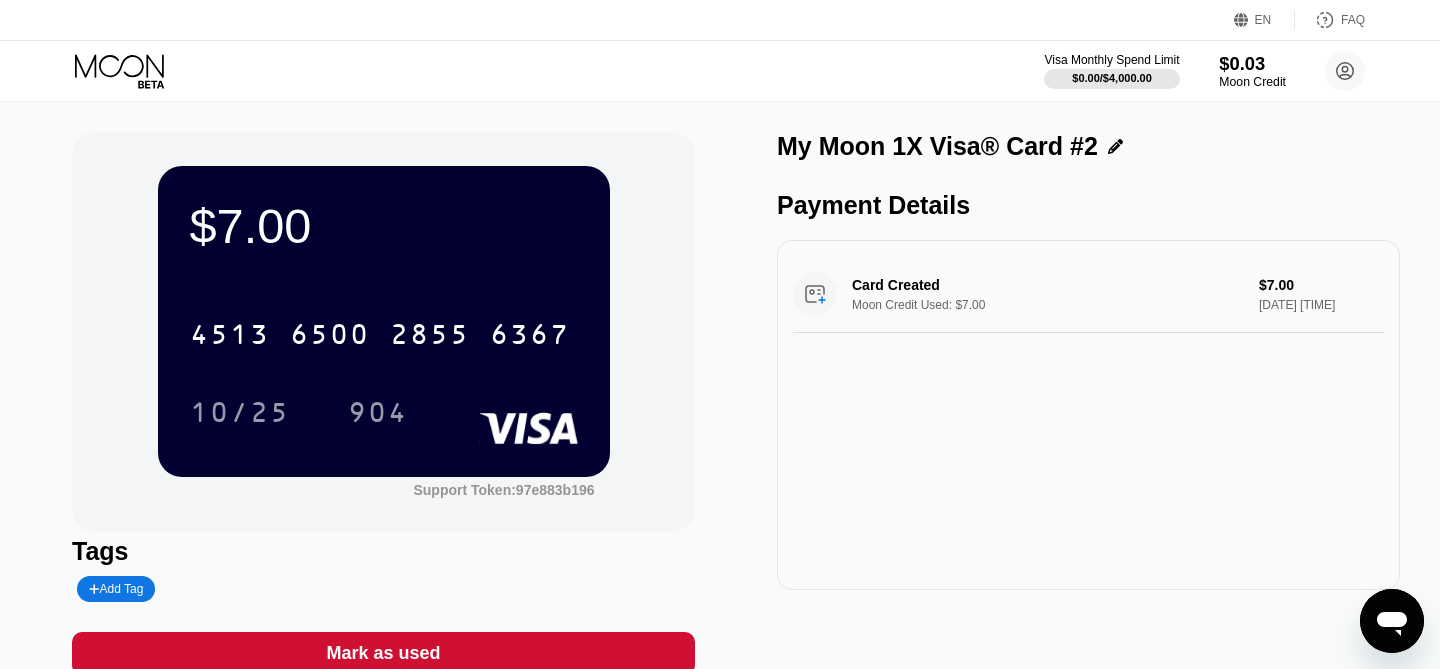 click on "$0.03" at bounding box center (1252, 63) 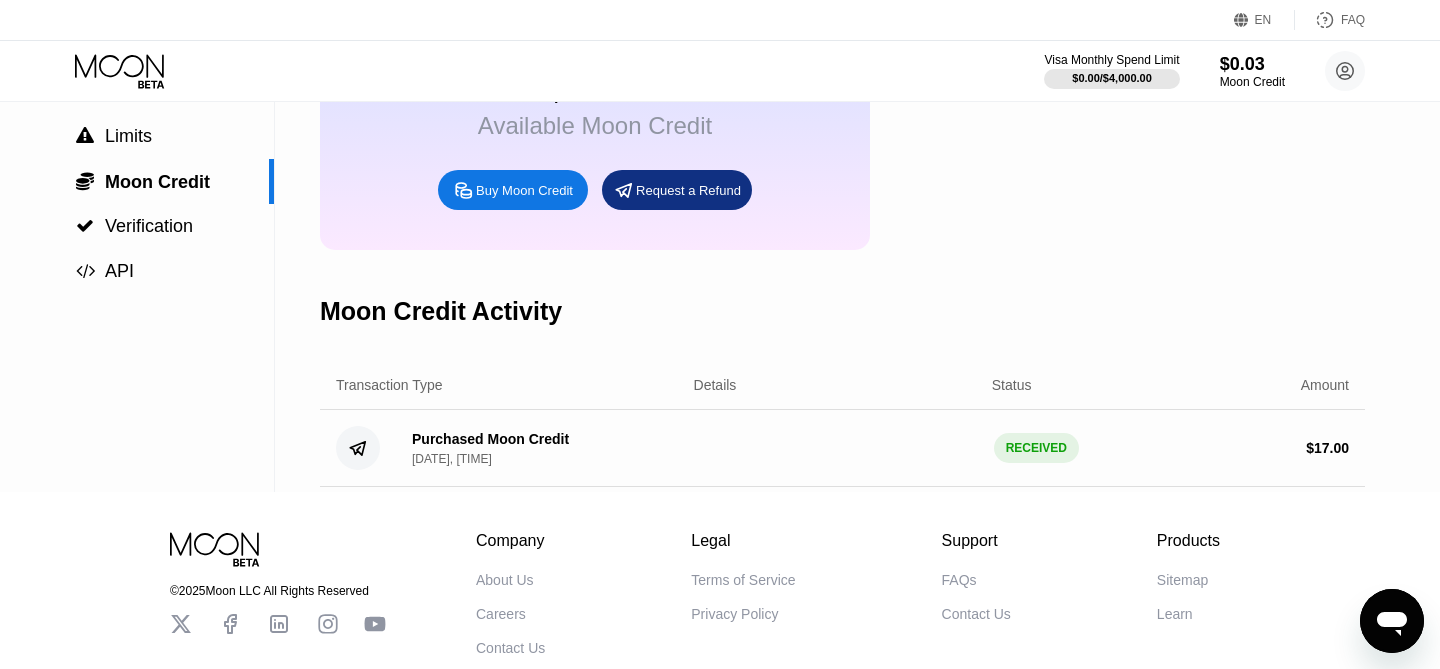 scroll, scrollTop: 0, scrollLeft: 0, axis: both 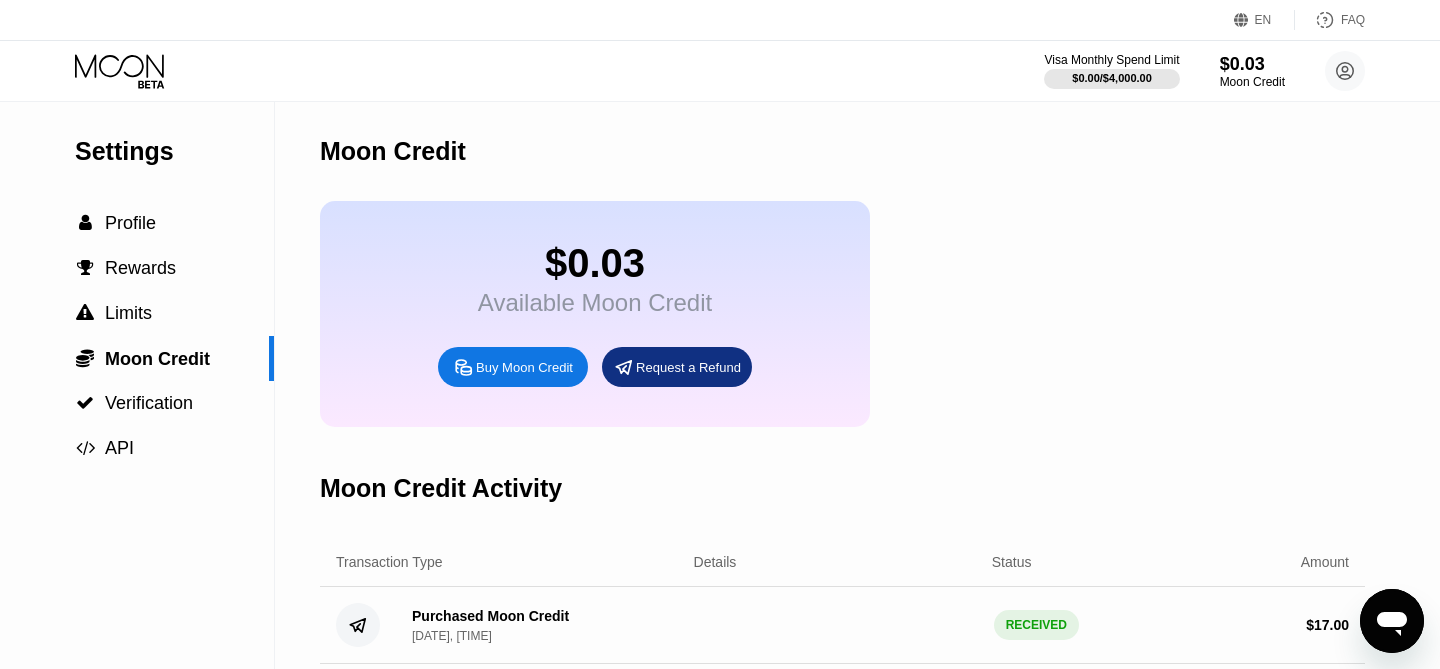 click 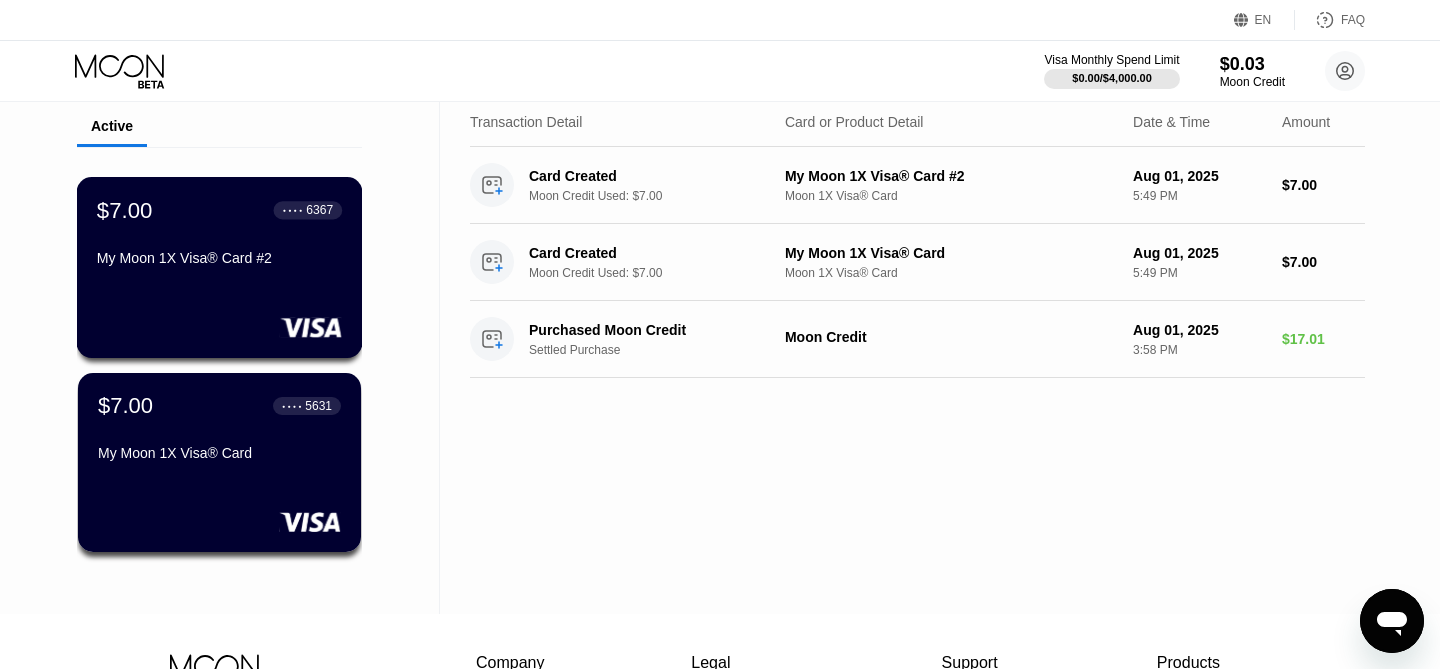 scroll, scrollTop: 85, scrollLeft: 0, axis: vertical 